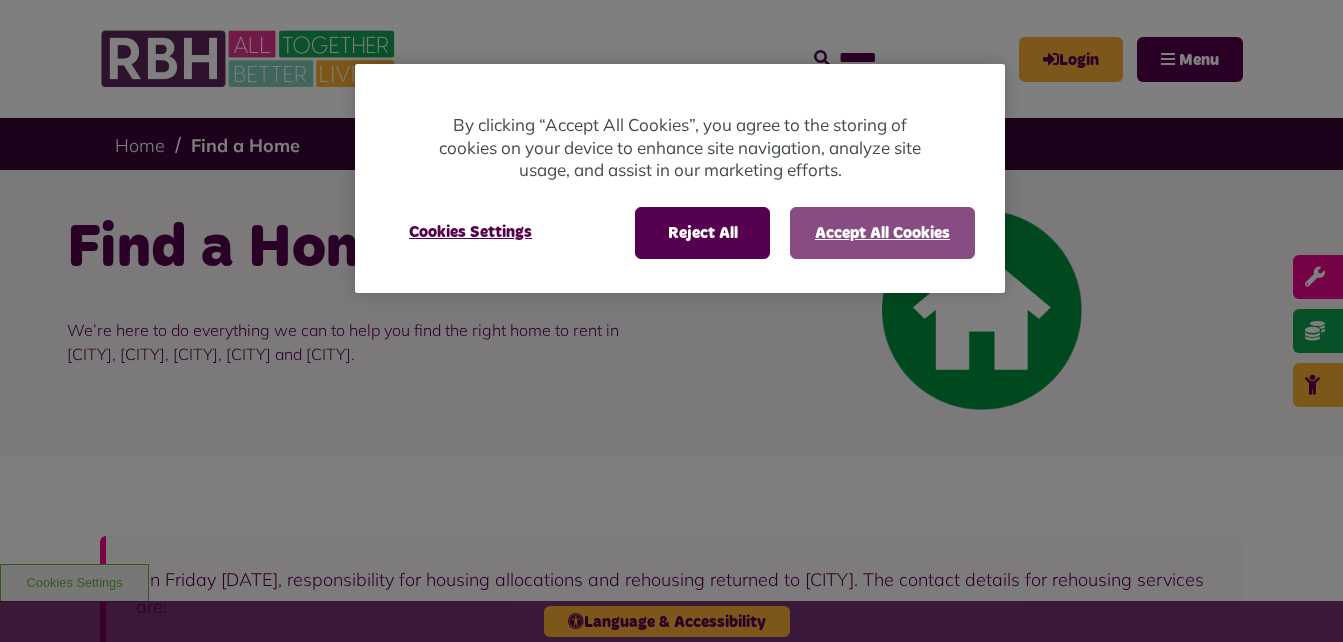 scroll, scrollTop: 0, scrollLeft: 0, axis: both 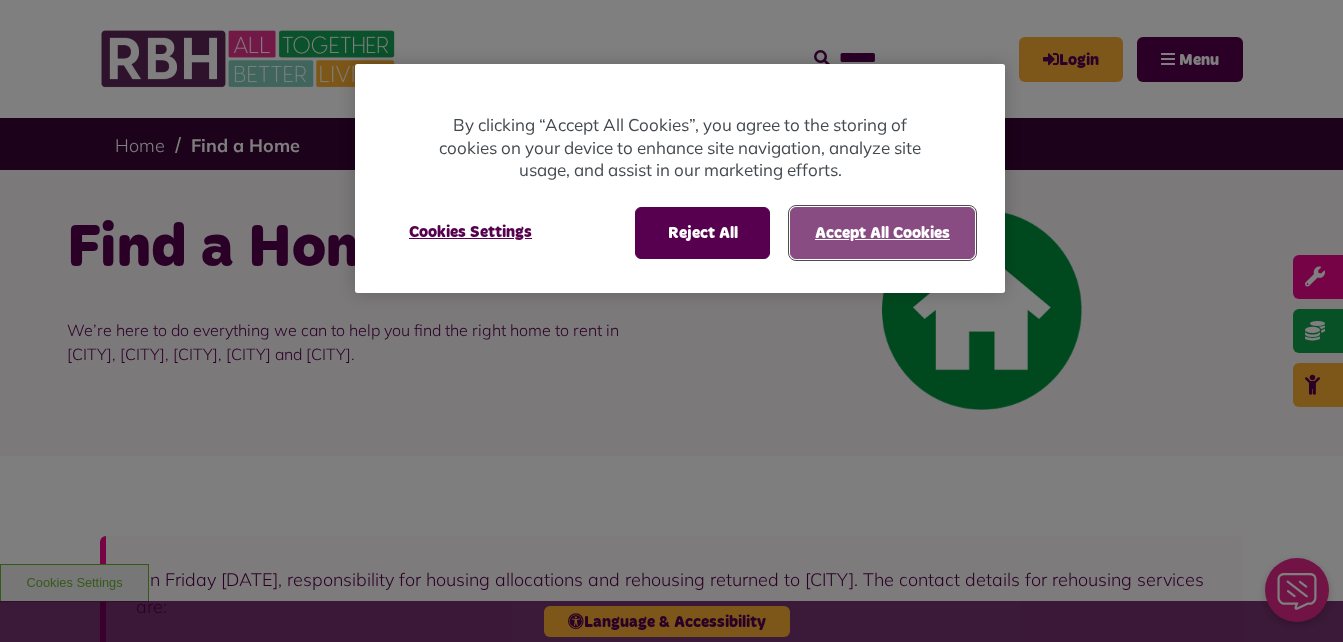 click on "Accept All Cookies" at bounding box center [882, 233] 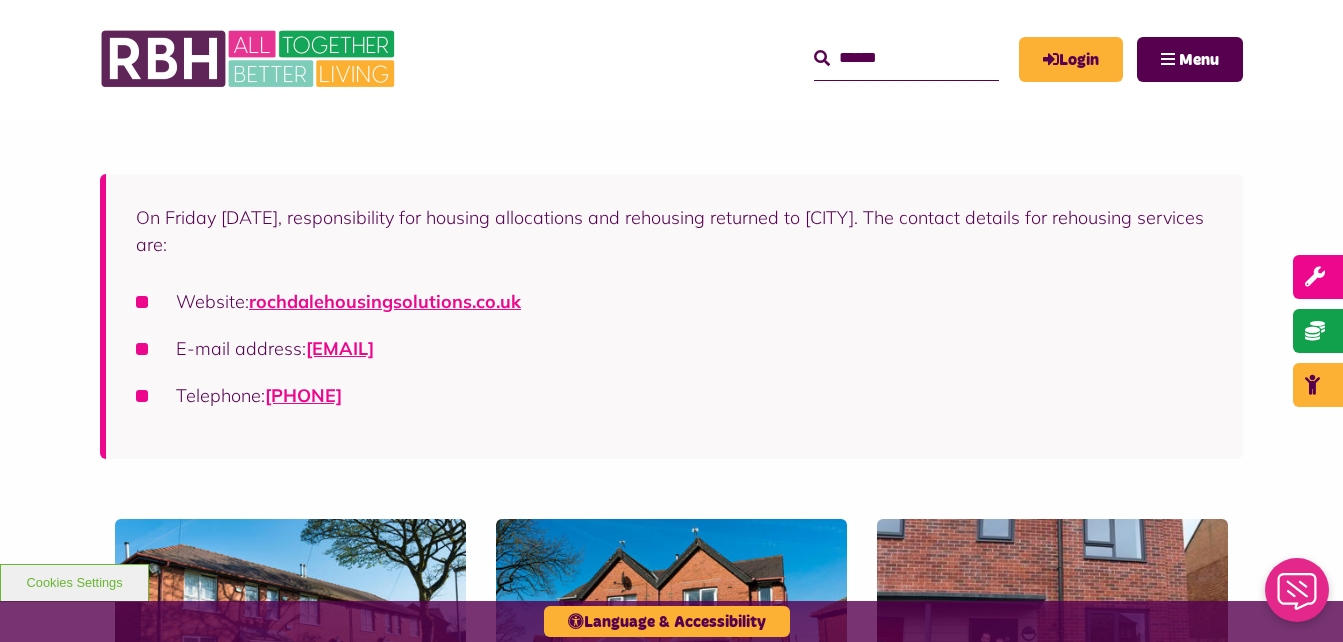 scroll, scrollTop: 591, scrollLeft: 0, axis: vertical 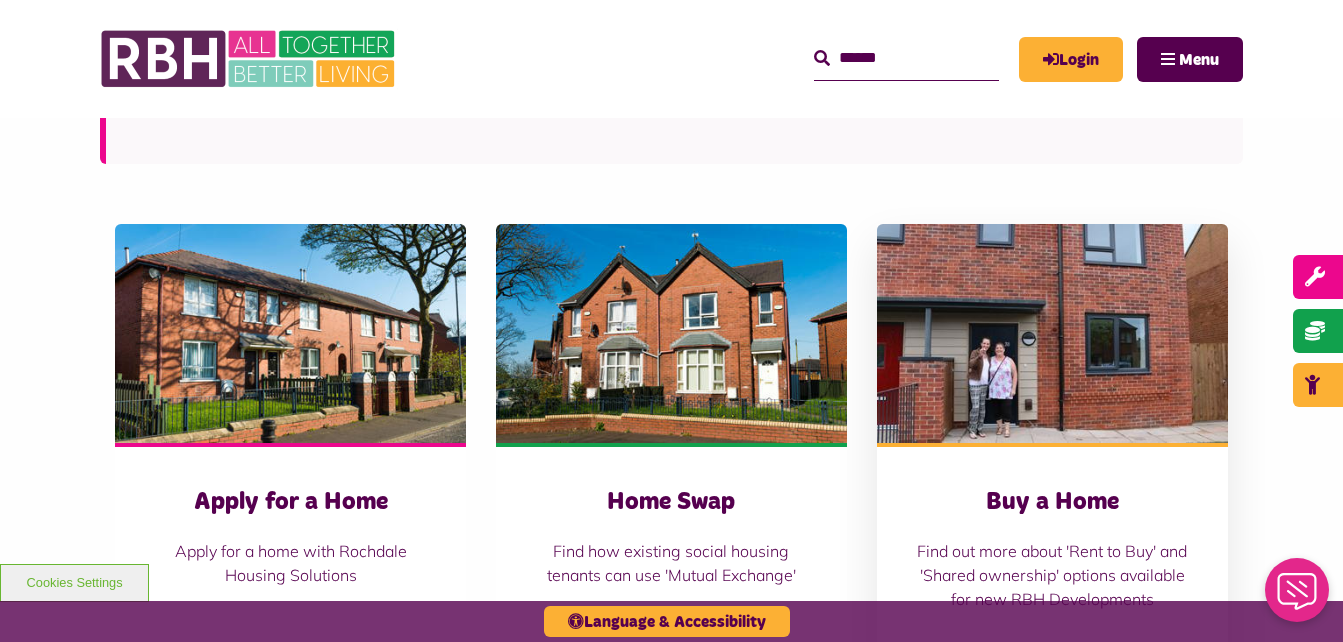 click at bounding box center [1052, 333] 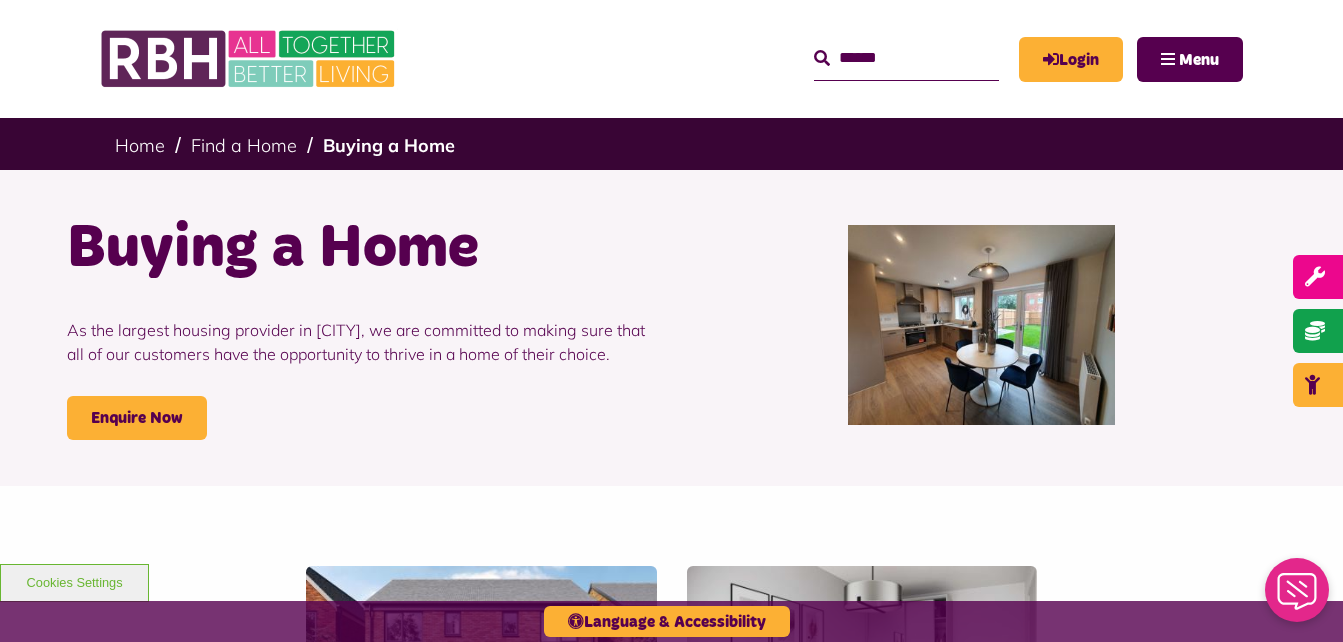scroll, scrollTop: 0, scrollLeft: 0, axis: both 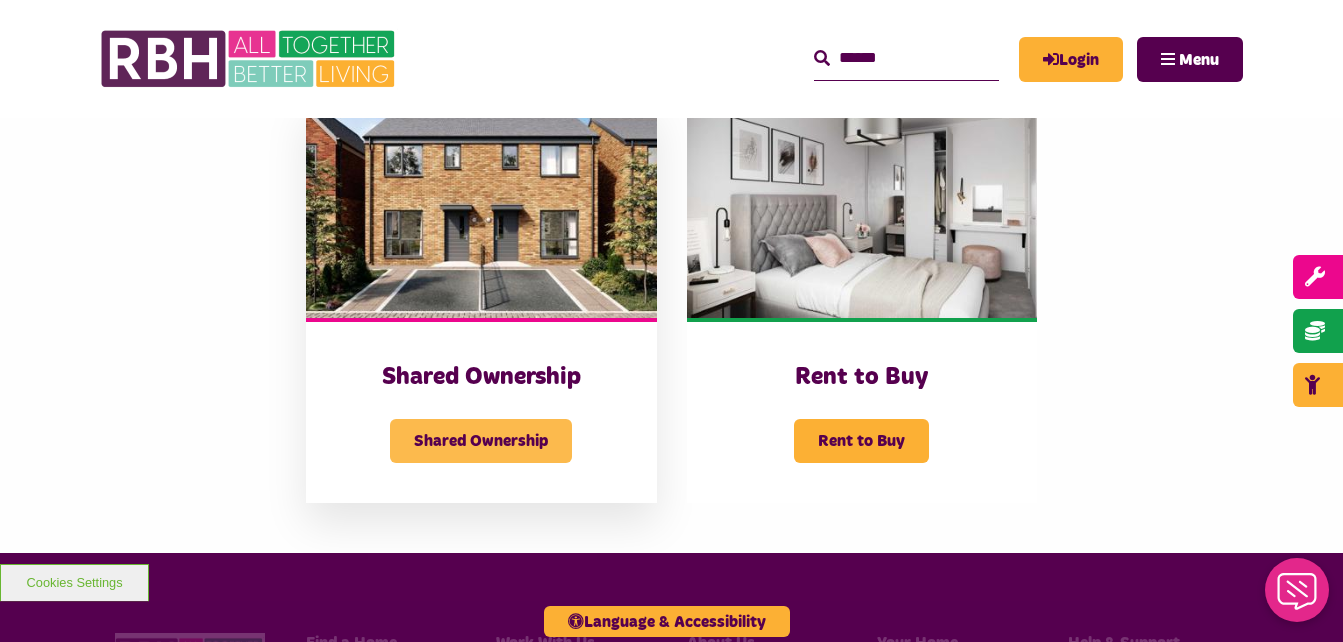 click on "Shared Ownership" at bounding box center (481, 441) 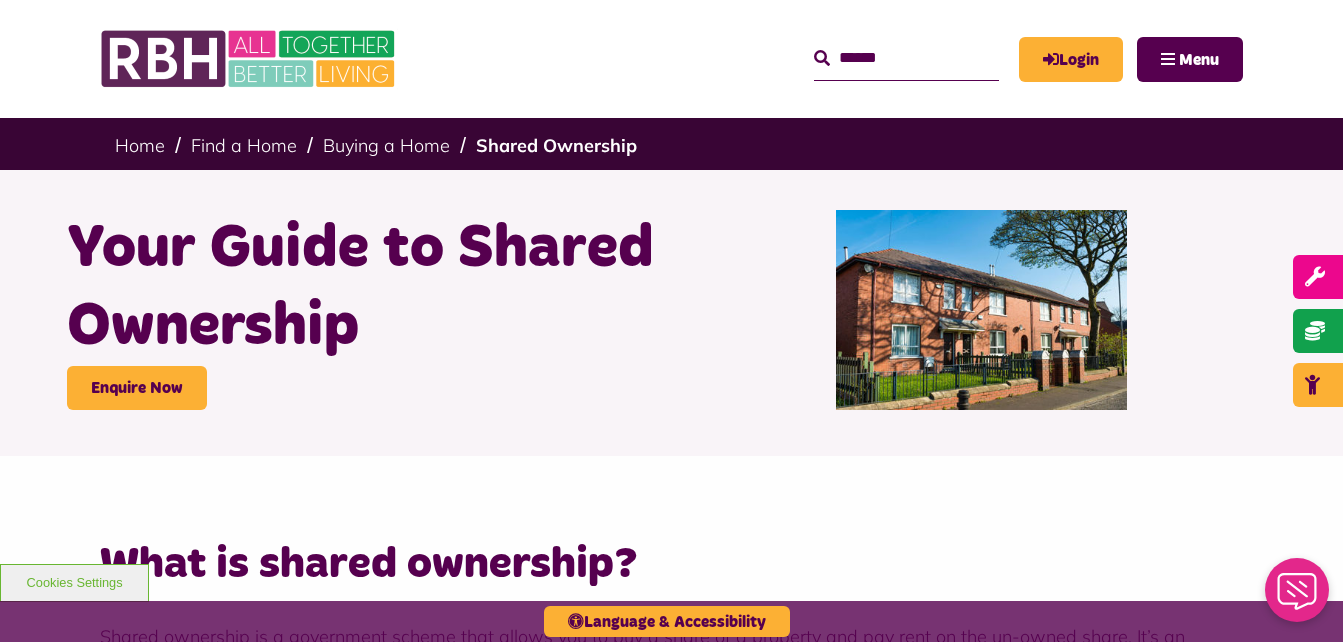scroll, scrollTop: 0, scrollLeft: 0, axis: both 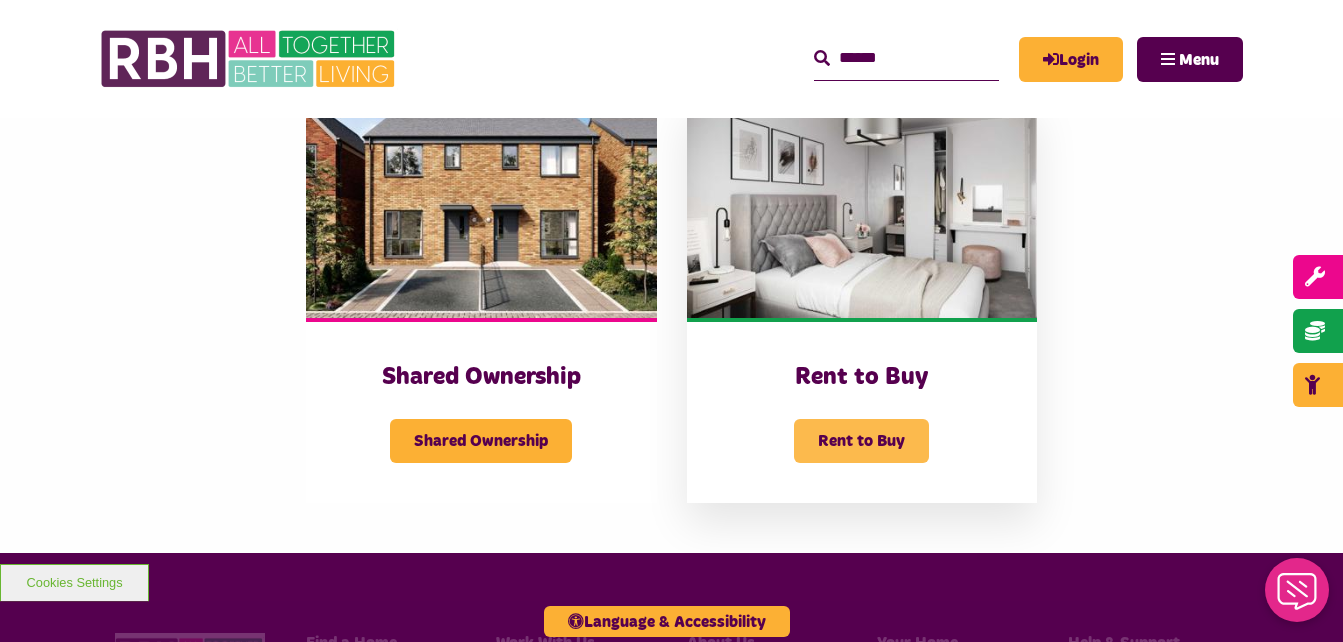 click on "Rent to Buy" at bounding box center (861, 441) 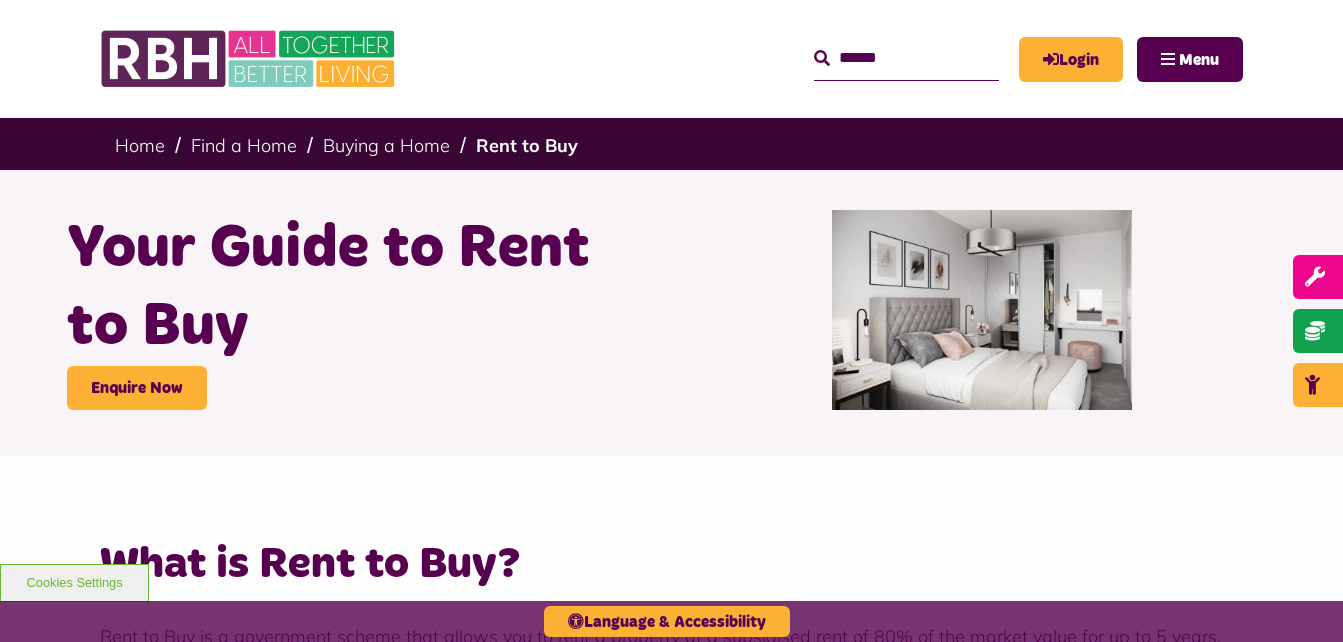 scroll, scrollTop: 0, scrollLeft: 0, axis: both 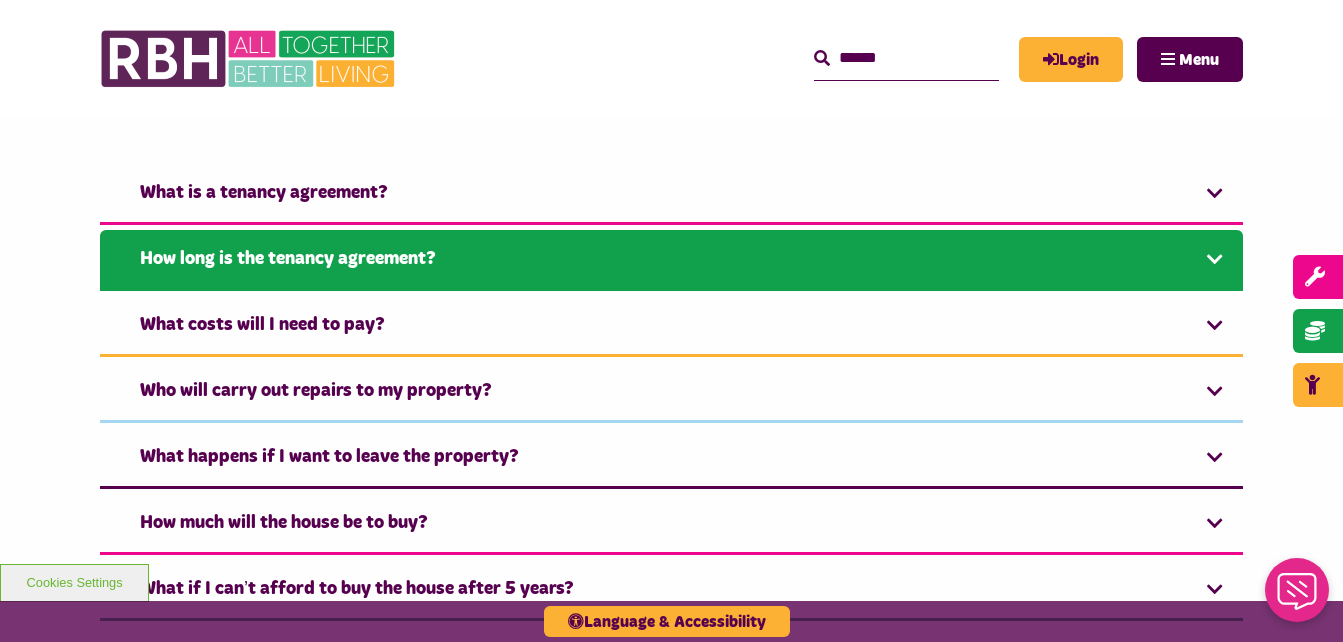 click on "How long is the tenancy agreement?" at bounding box center [671, 260] 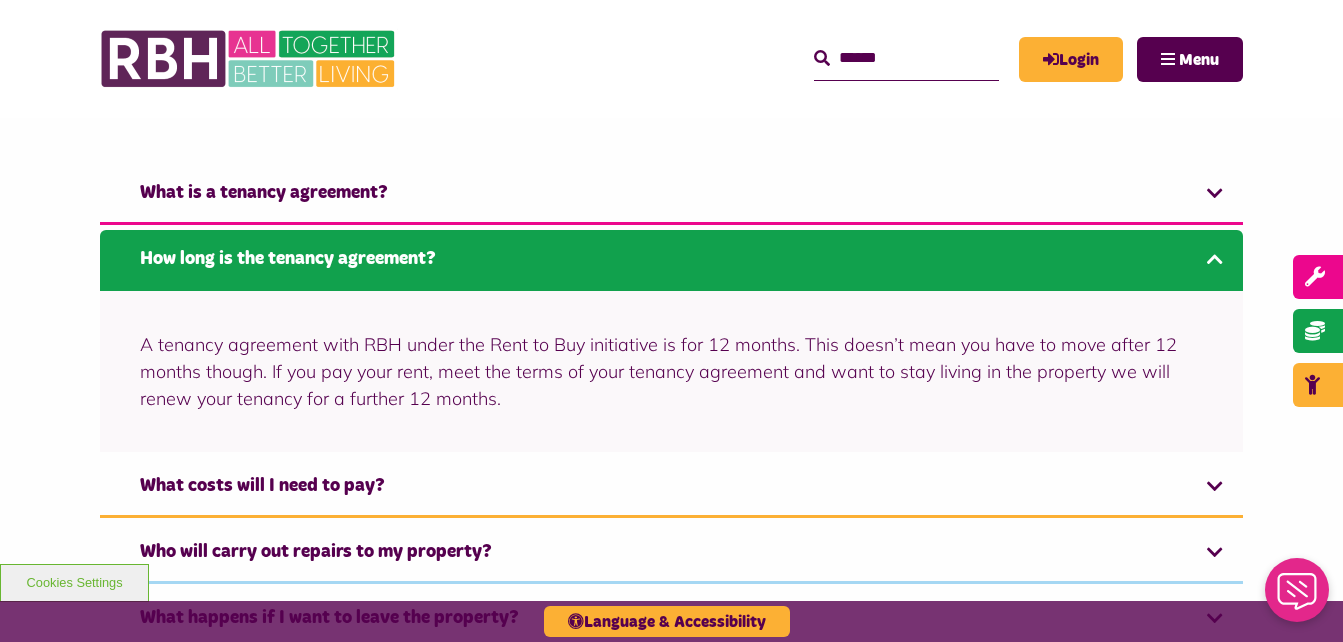 click on "How long is the tenancy agreement?" at bounding box center (671, 260) 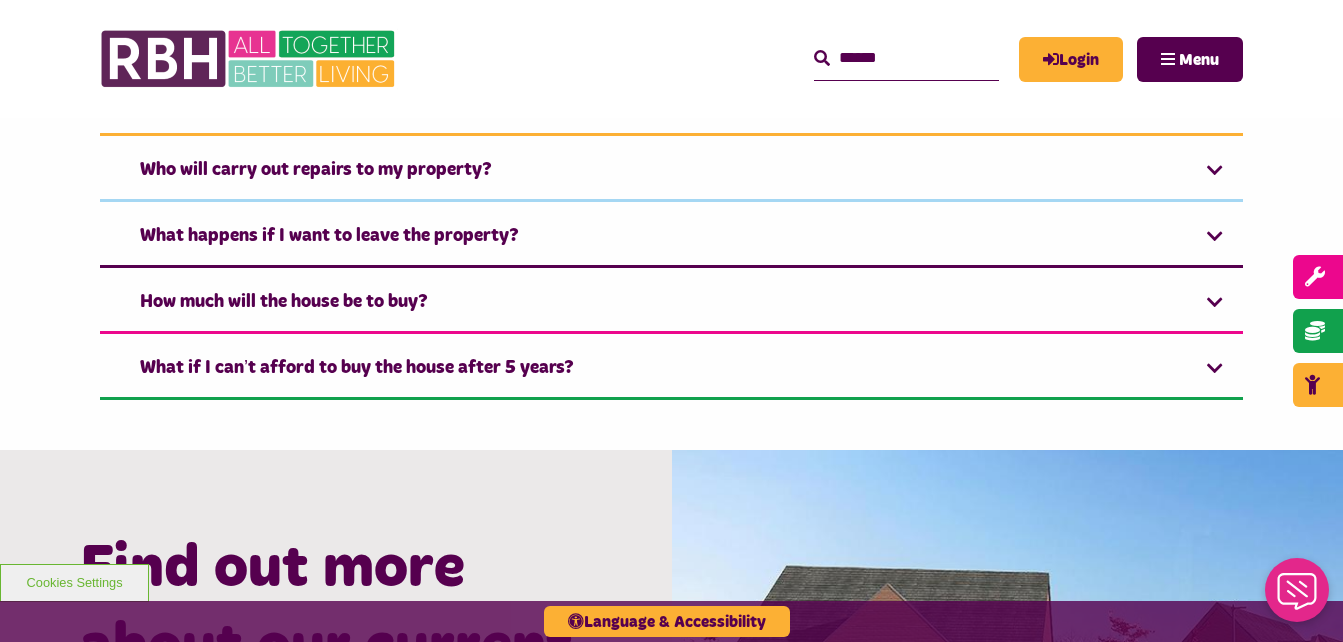 scroll, scrollTop: 1702, scrollLeft: 0, axis: vertical 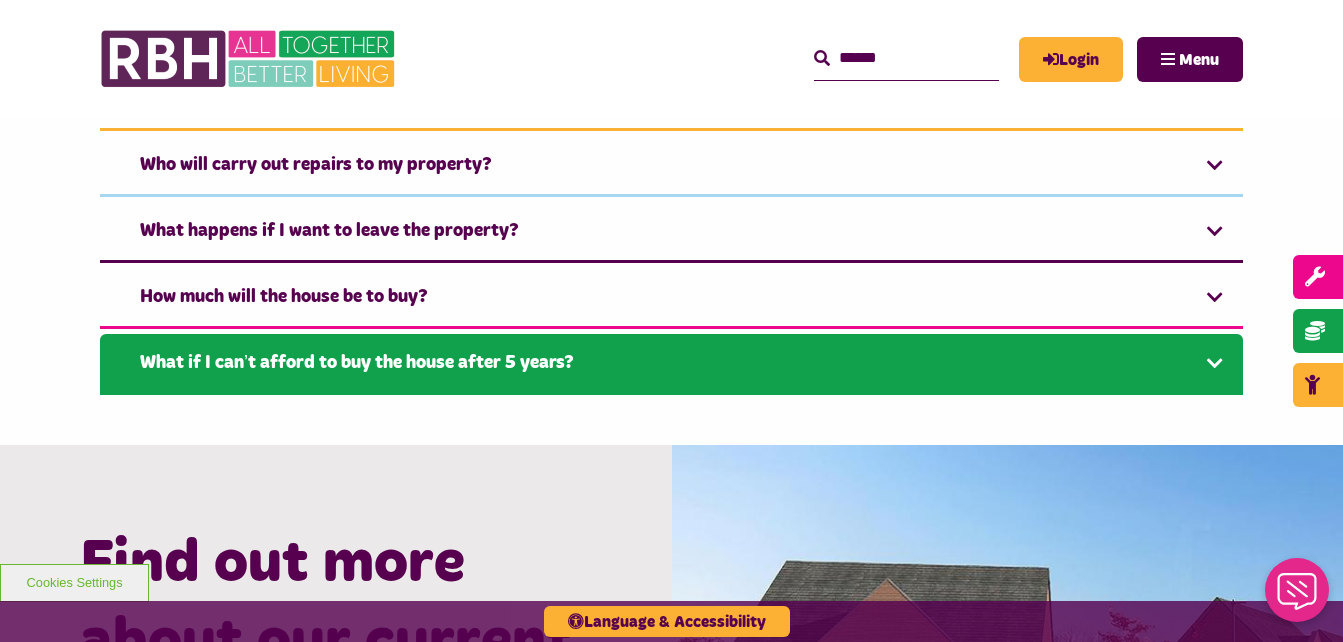 click on "What if I can’t afford to buy the house after 5 years?" at bounding box center [671, 364] 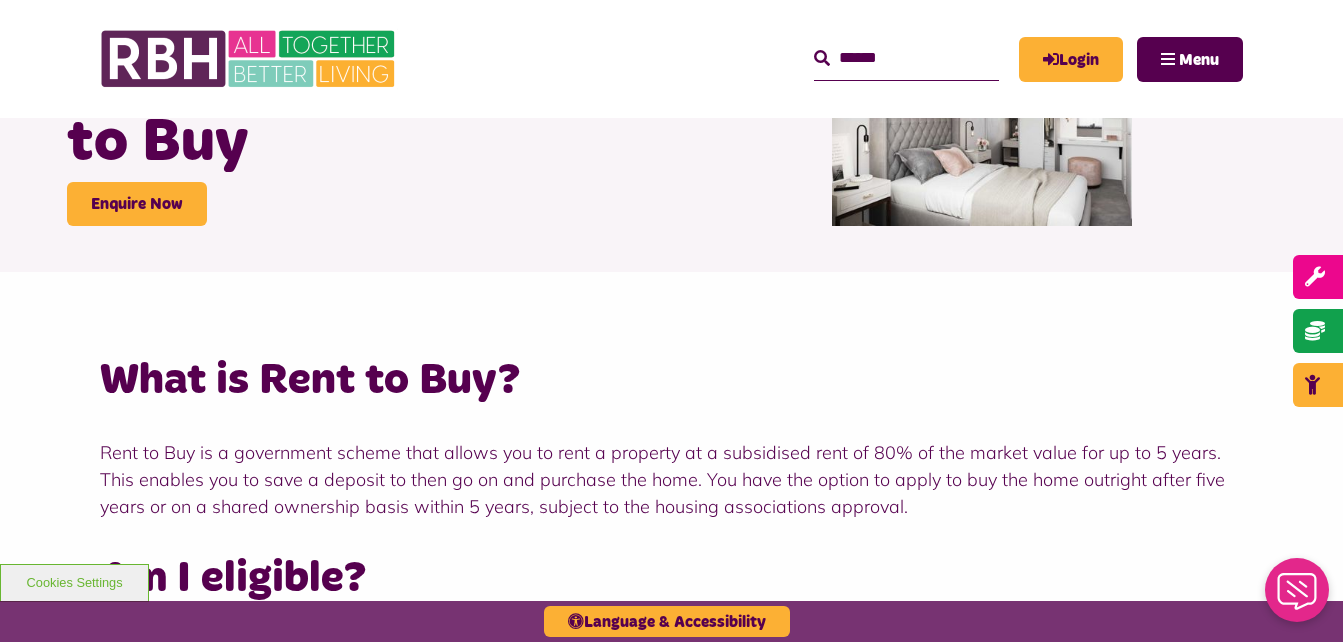scroll, scrollTop: 0, scrollLeft: 0, axis: both 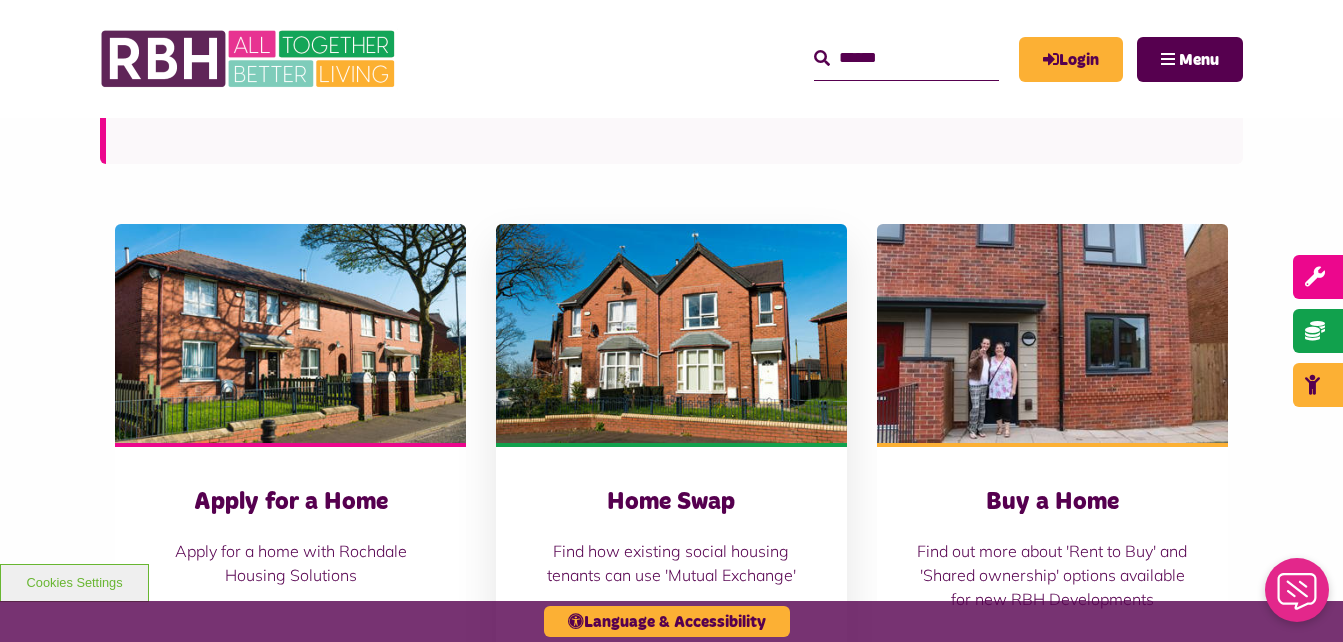 click at bounding box center [671, 333] 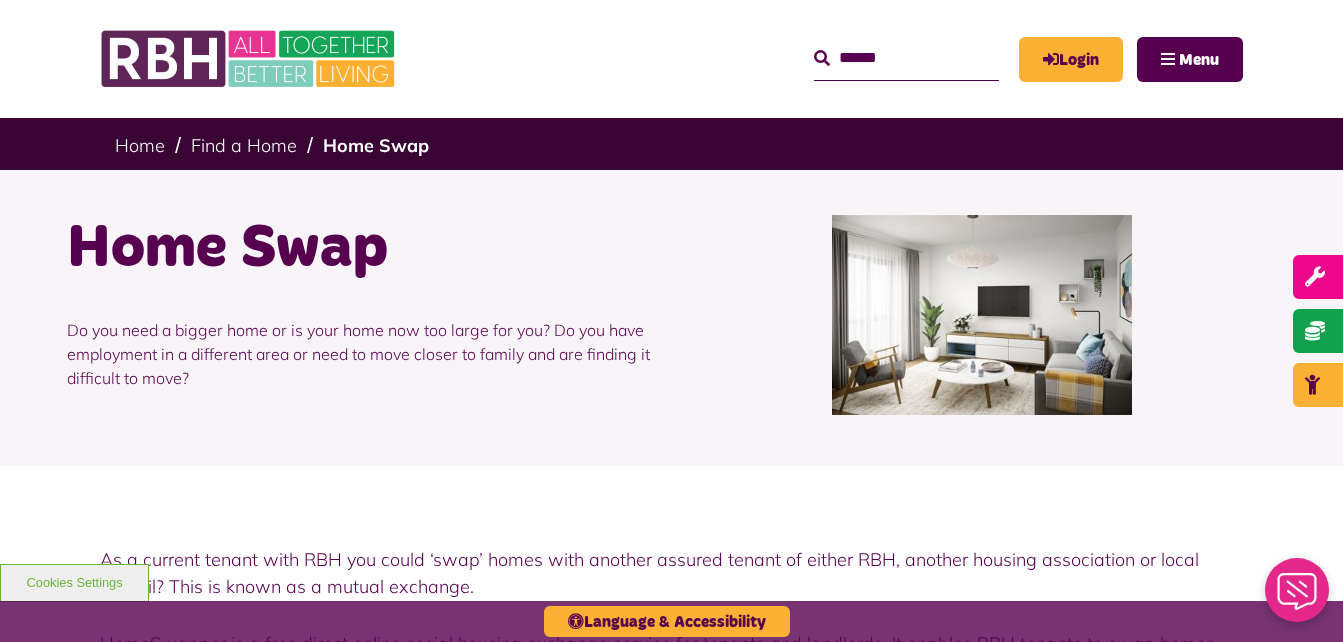 scroll, scrollTop: 0, scrollLeft: 0, axis: both 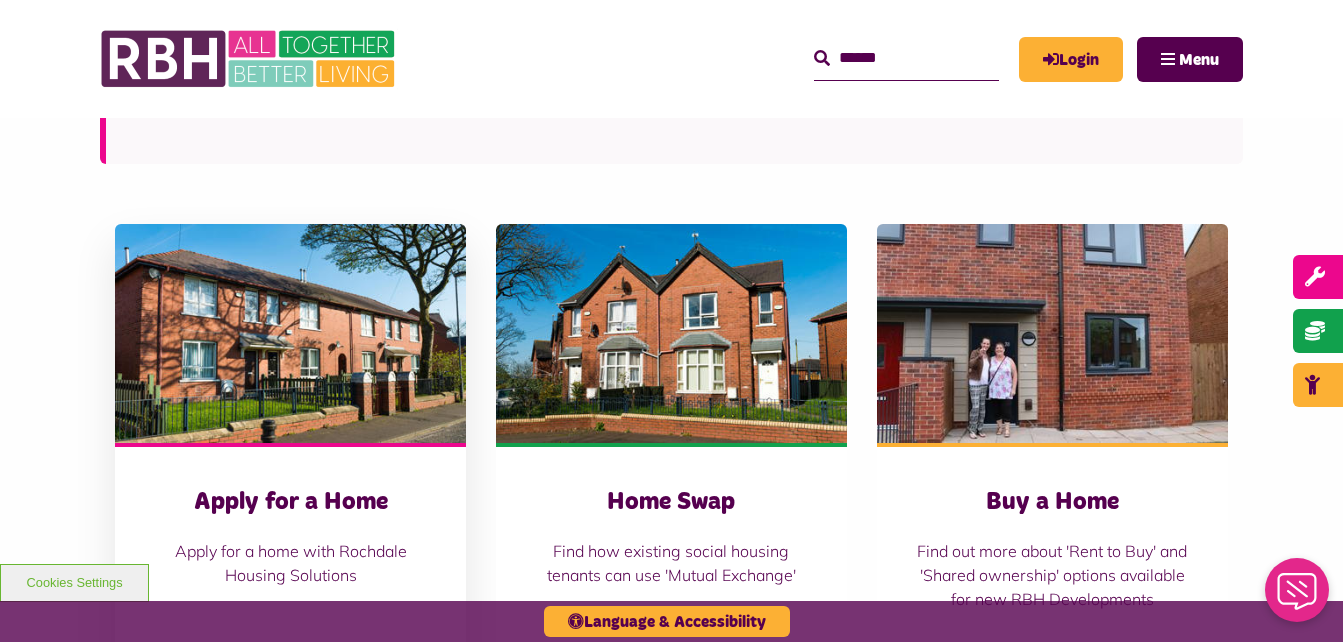 click at bounding box center [290, 333] 